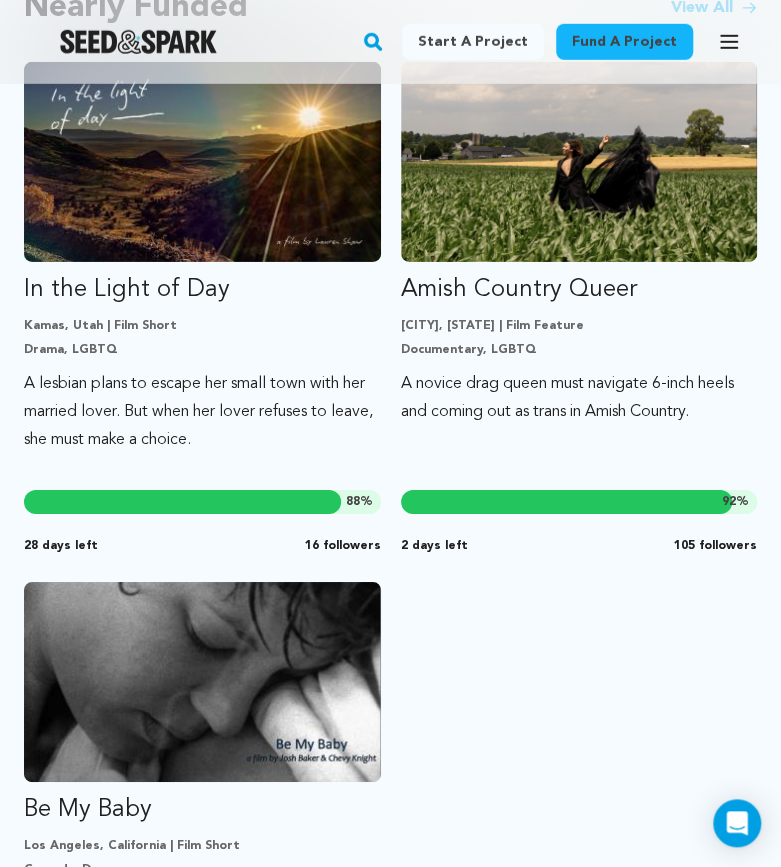 scroll, scrollTop: 1867, scrollLeft: 0, axis: vertical 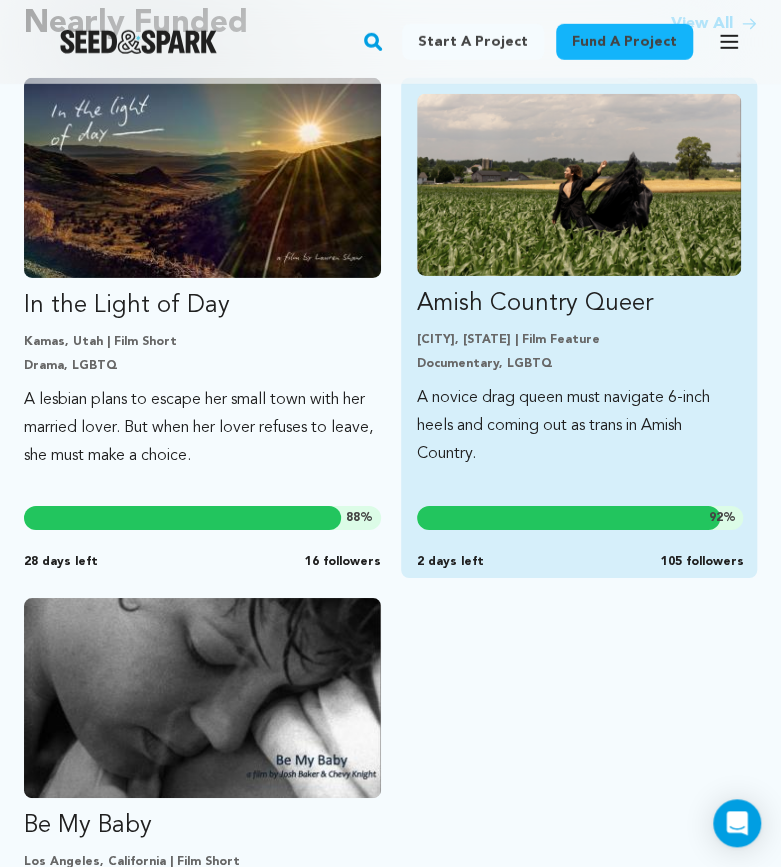 click on "Lancaster, Pennsylvania | Film Feature" at bounding box center [579, 340] 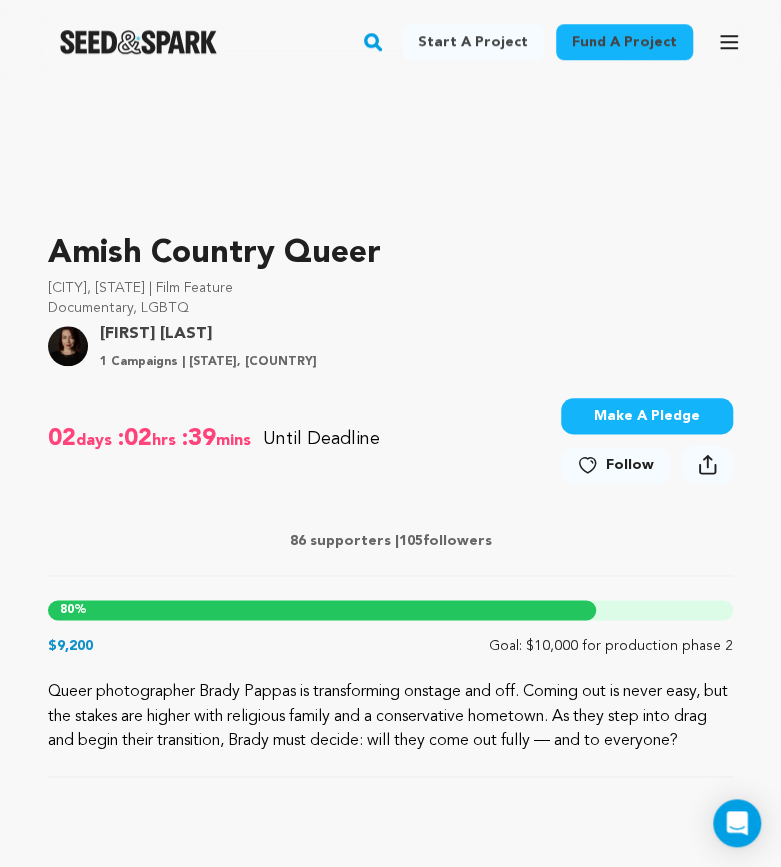 scroll, scrollTop: 0, scrollLeft: 0, axis: both 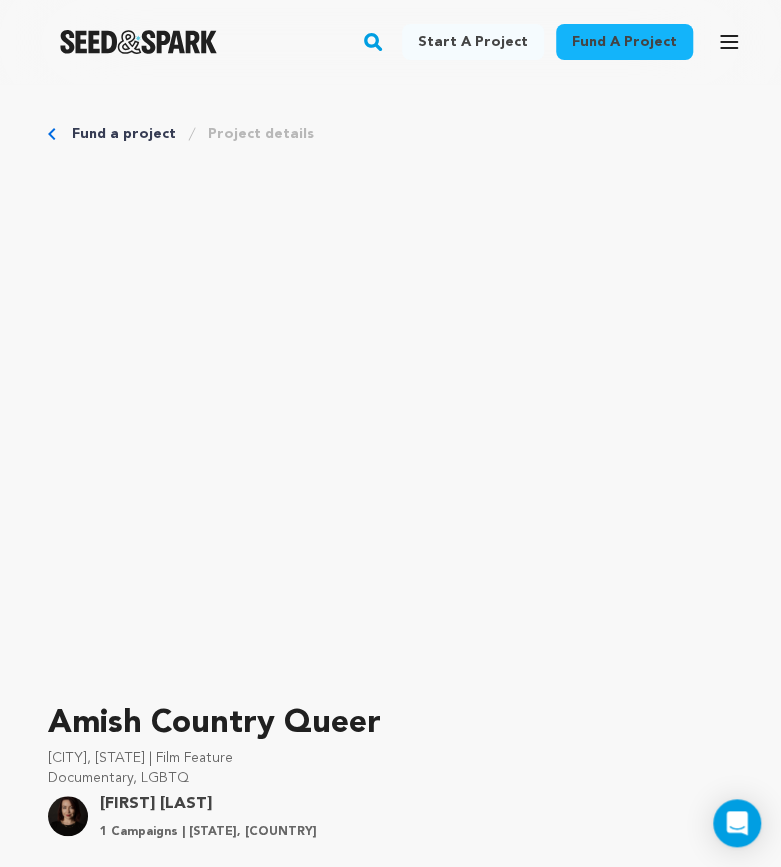 click on "Fund a project" at bounding box center [124, 134] 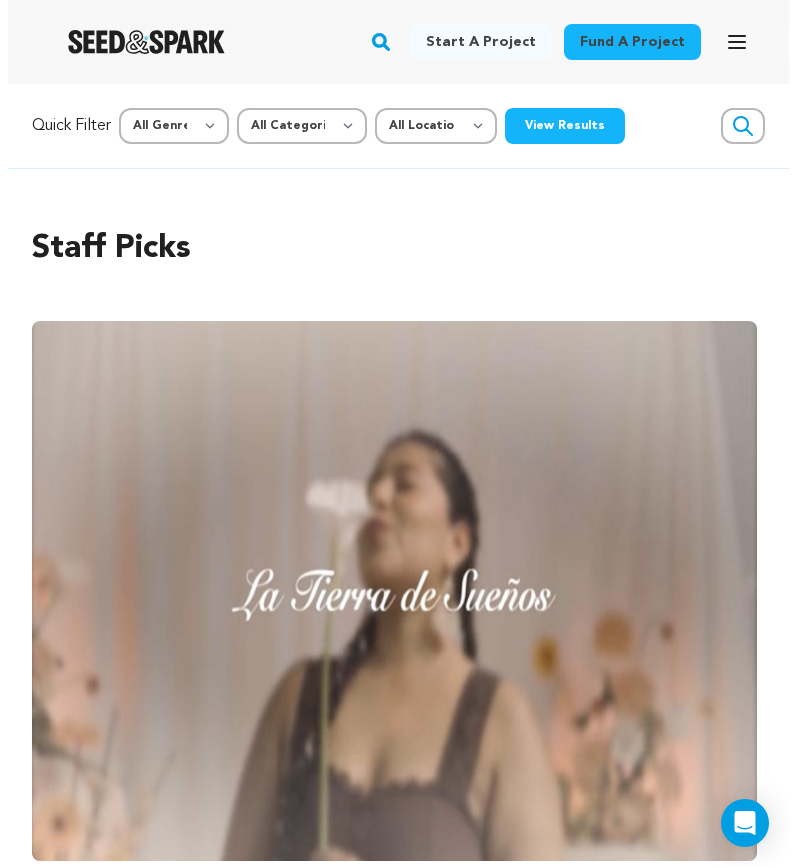 scroll, scrollTop: 0, scrollLeft: 0, axis: both 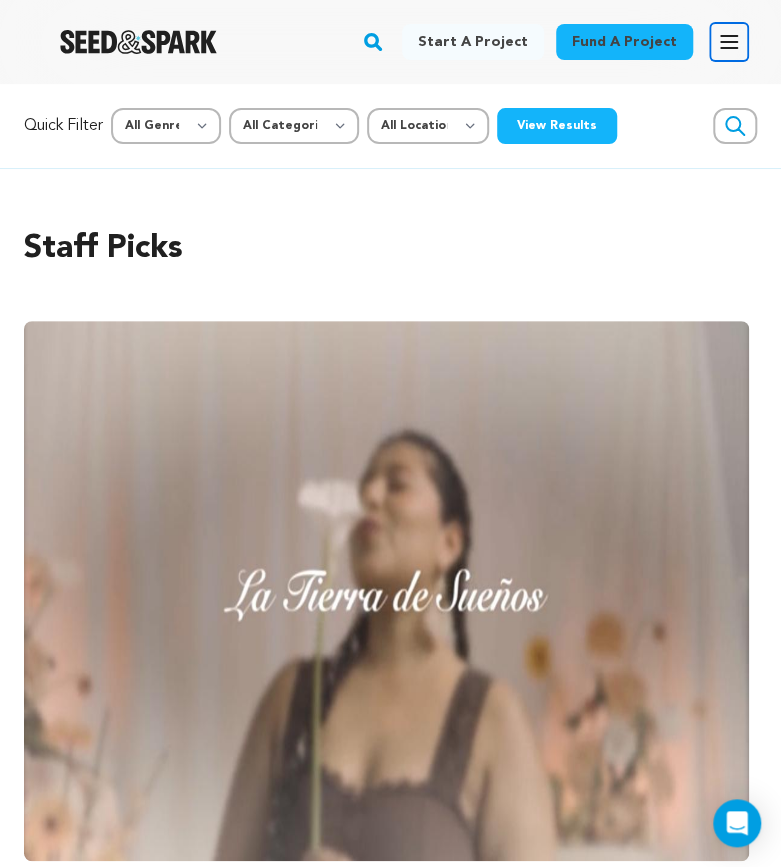 click 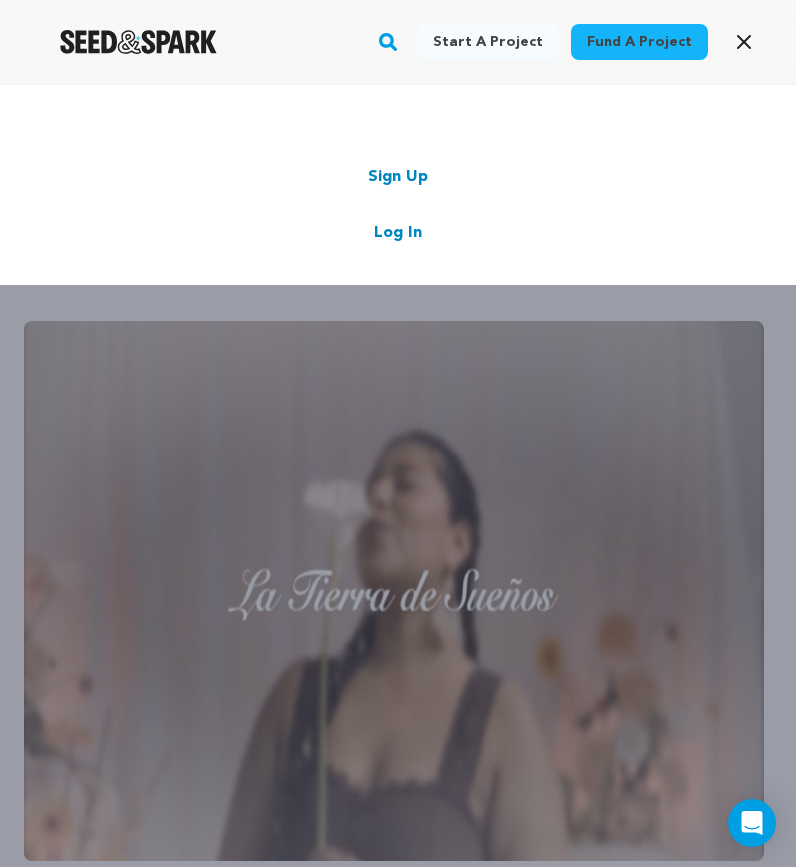 click on "Log In" at bounding box center [398, 233] 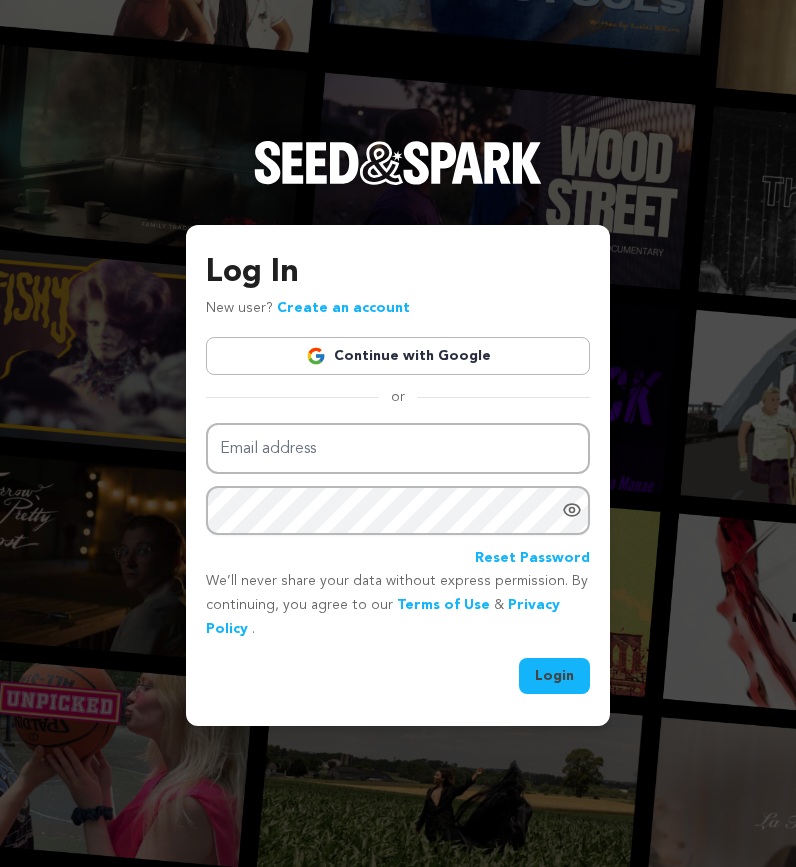 scroll, scrollTop: 0, scrollLeft: 0, axis: both 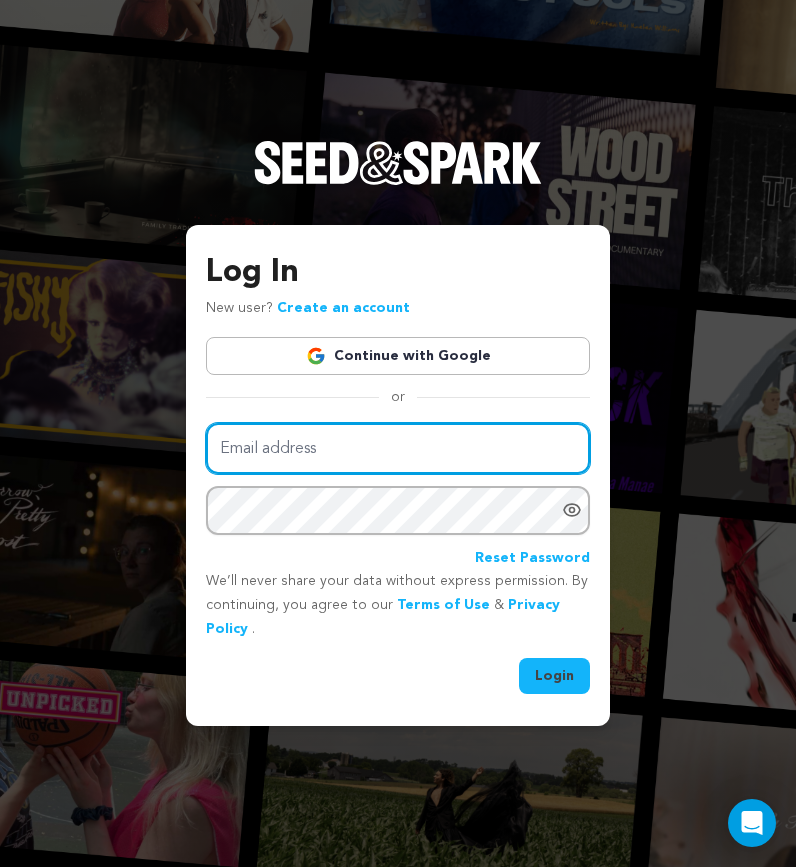 type on "daimarianahutchinson@gmail.com" 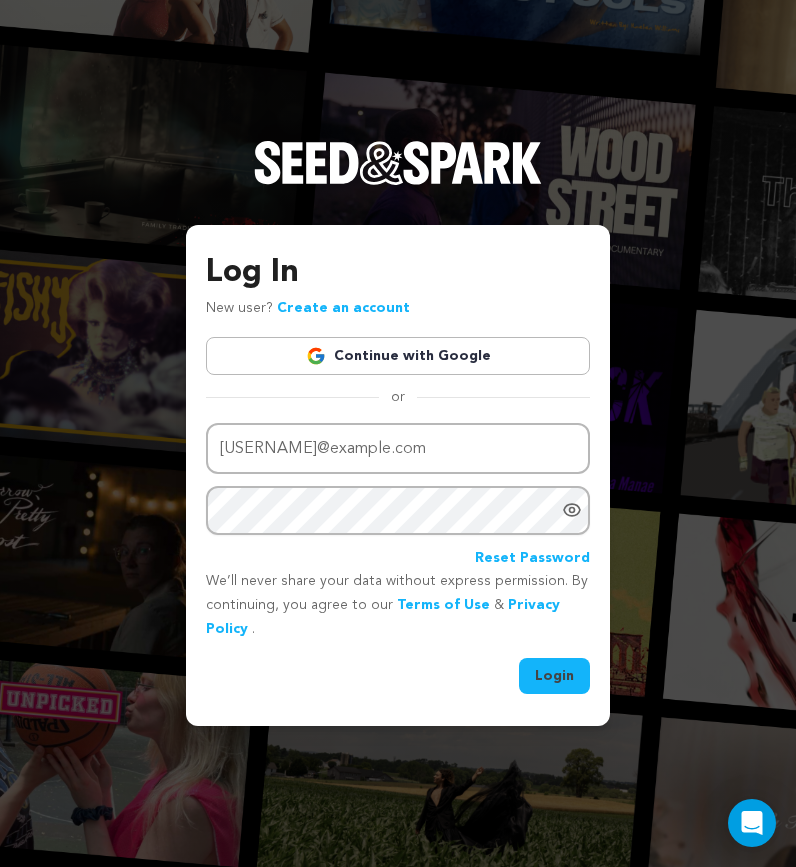 click on "Login" at bounding box center (554, 676) 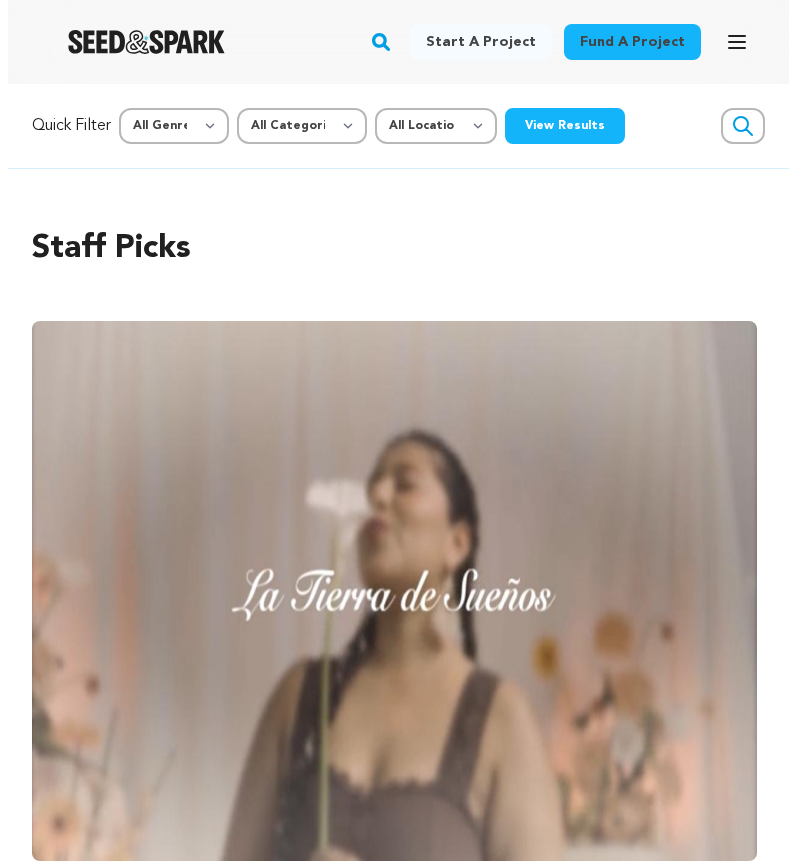 scroll, scrollTop: 0, scrollLeft: 0, axis: both 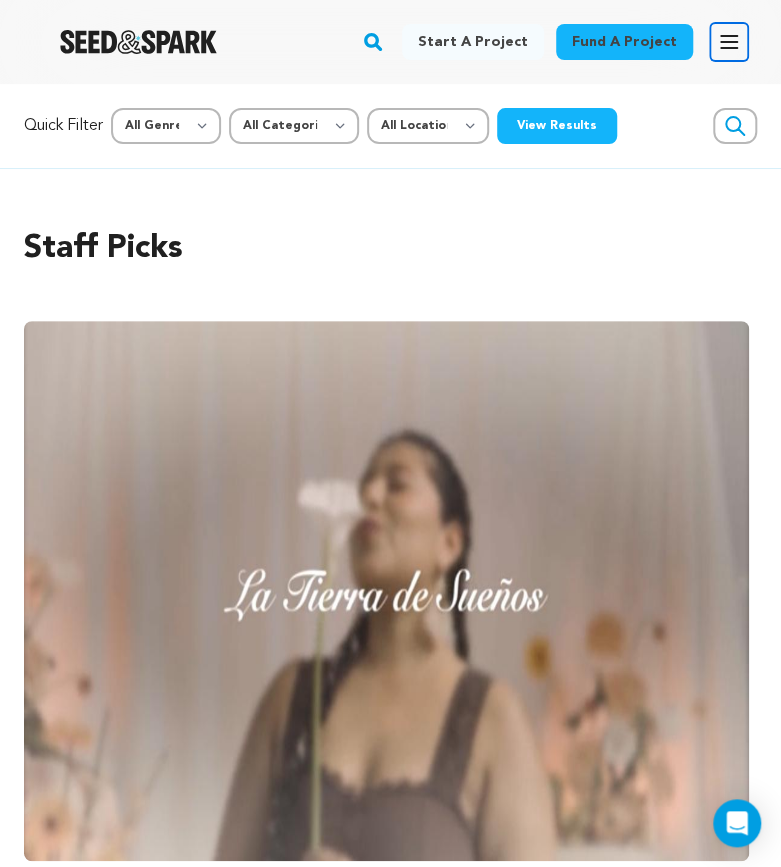 click 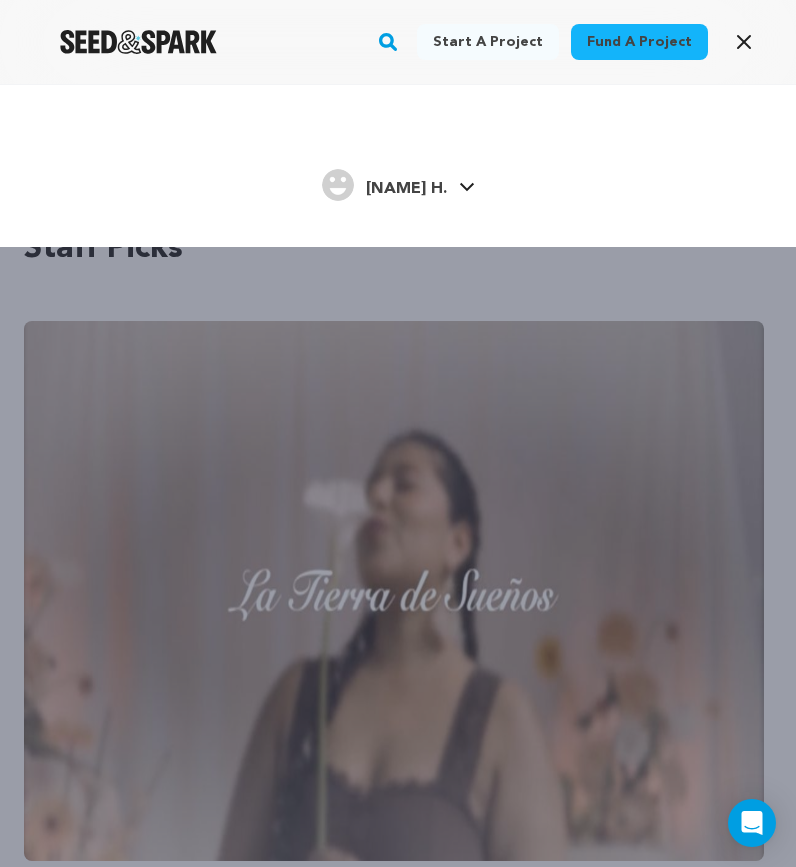 click on "[FIRST] [LAST]" at bounding box center [406, 189] 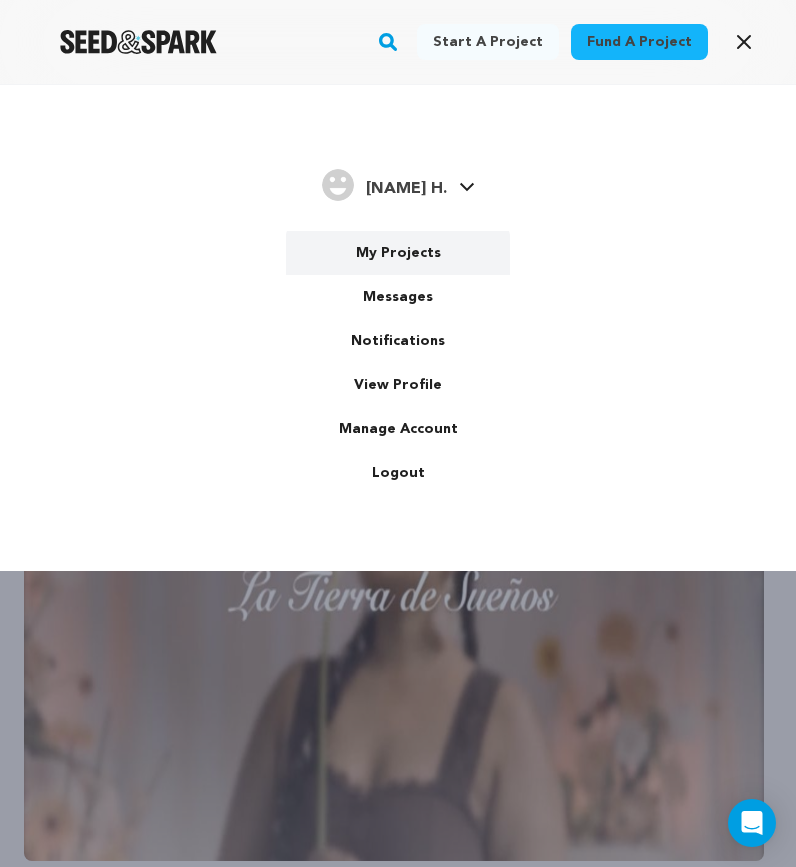 click on "My Projects" at bounding box center [398, 253] 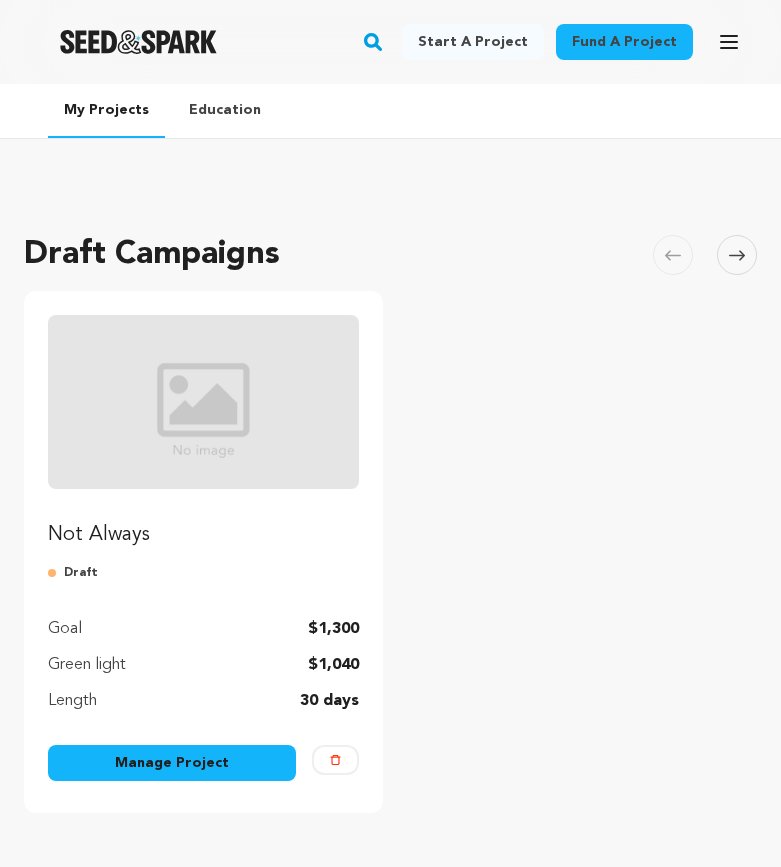 scroll, scrollTop: 0, scrollLeft: 0, axis: both 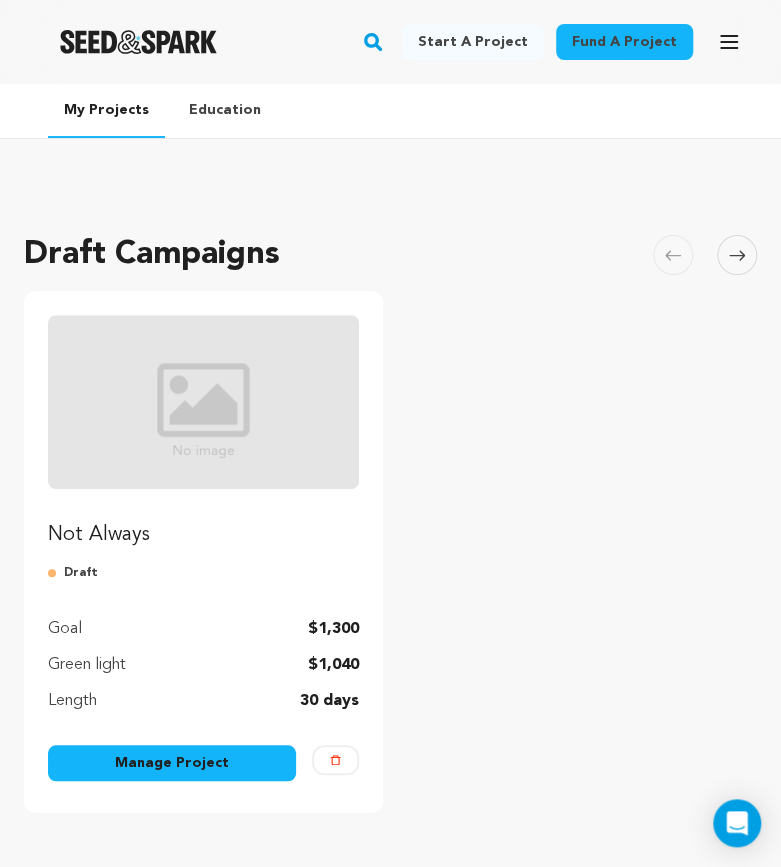 click on "Manage Project" at bounding box center (172, 763) 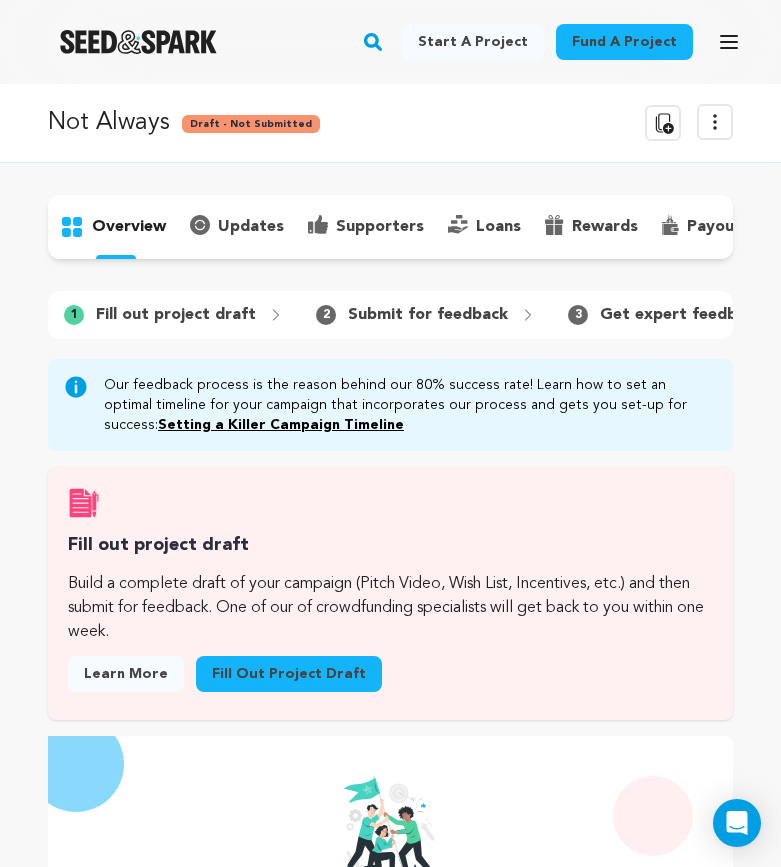 scroll, scrollTop: 0, scrollLeft: 0, axis: both 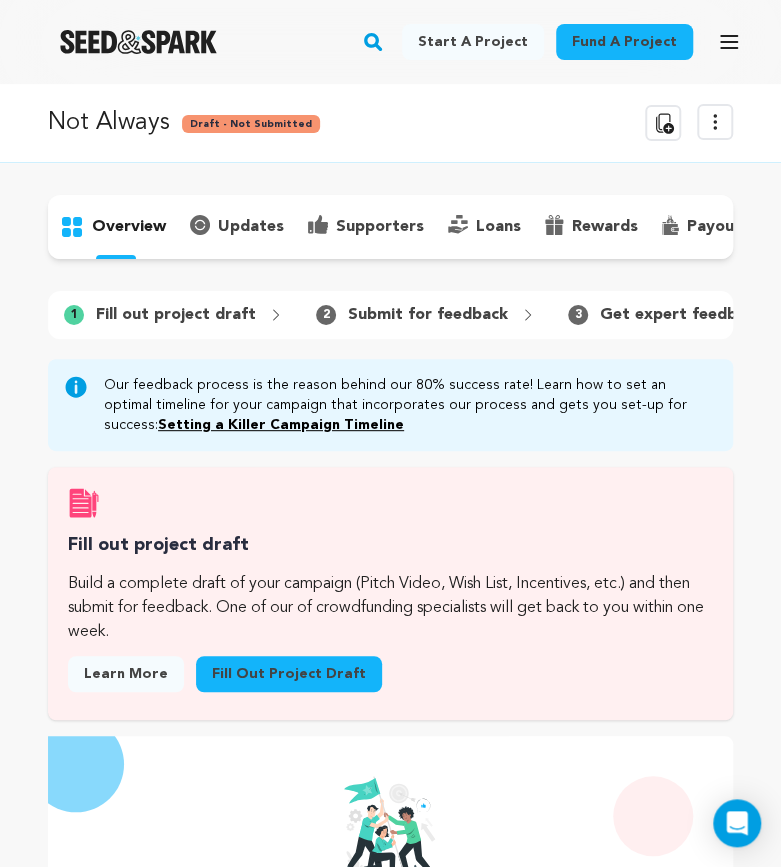 click on "Fill out project draft" at bounding box center [289, 674] 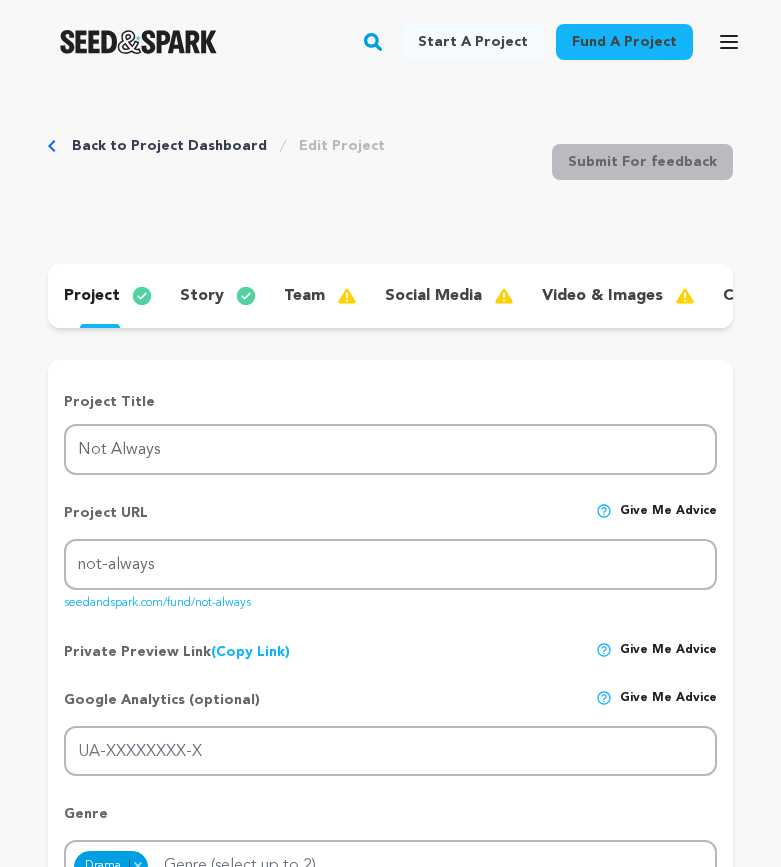 scroll, scrollTop: 0, scrollLeft: 0, axis: both 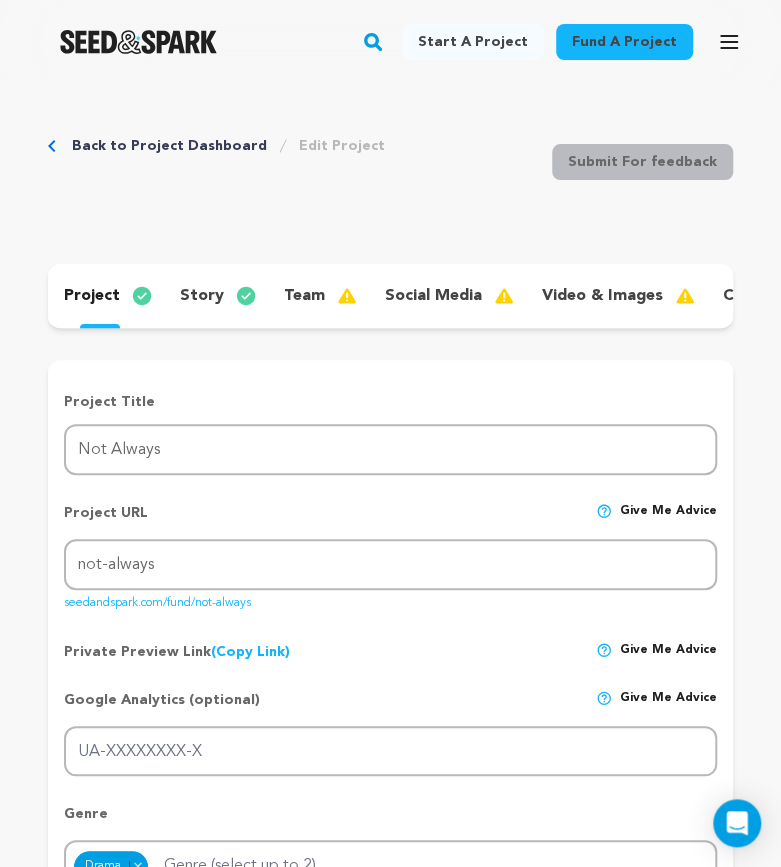 click on "story" at bounding box center (202, 296) 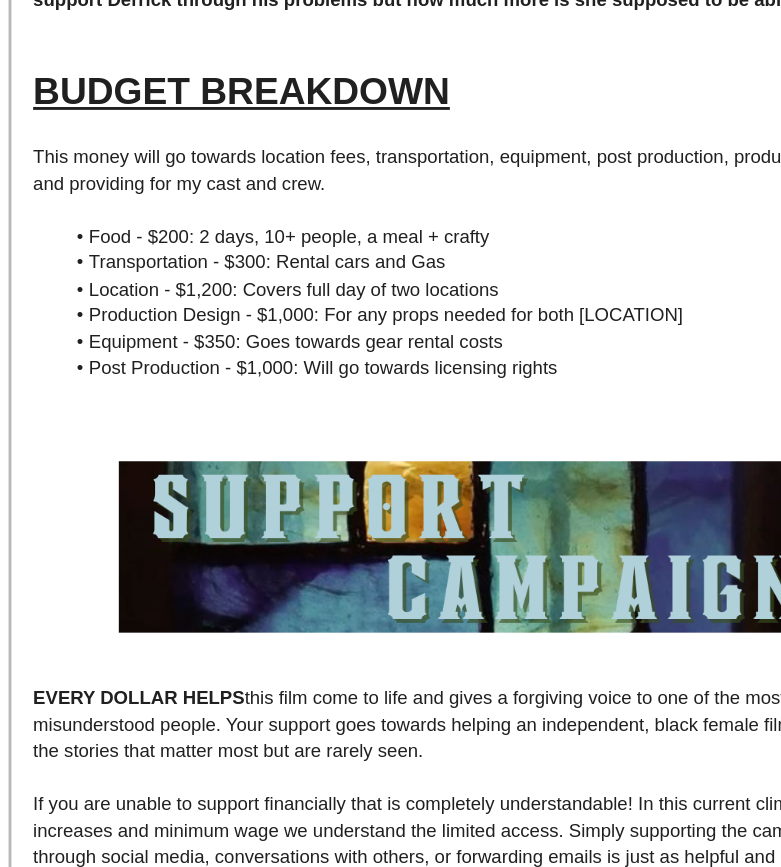 scroll, scrollTop: 3872, scrollLeft: 0, axis: vertical 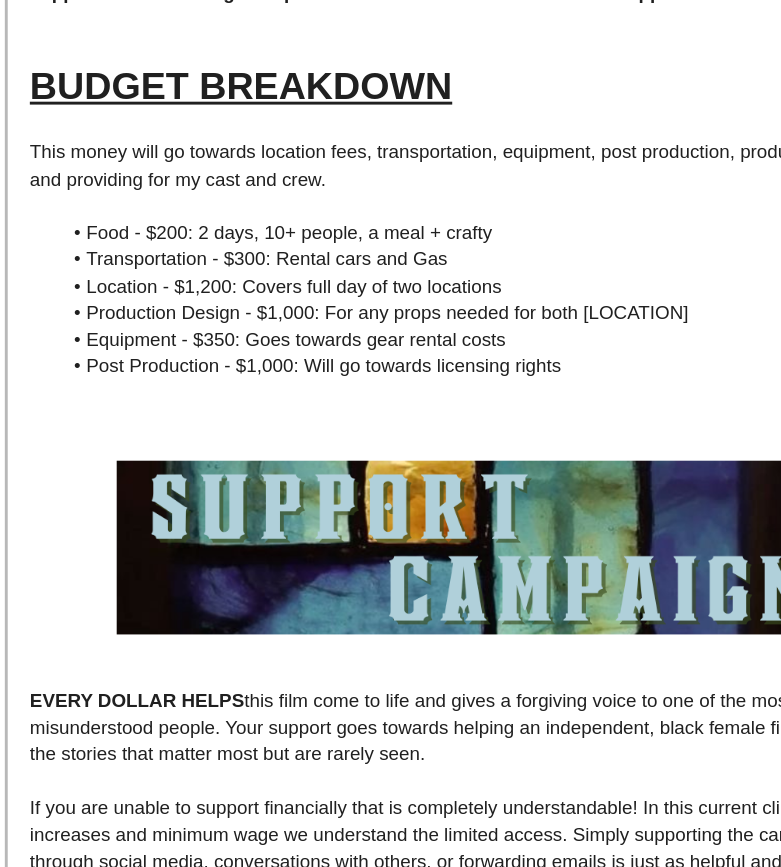 click on "Equipment - $350: Goes towards gear rental costs" at bounding box center (401, 369) 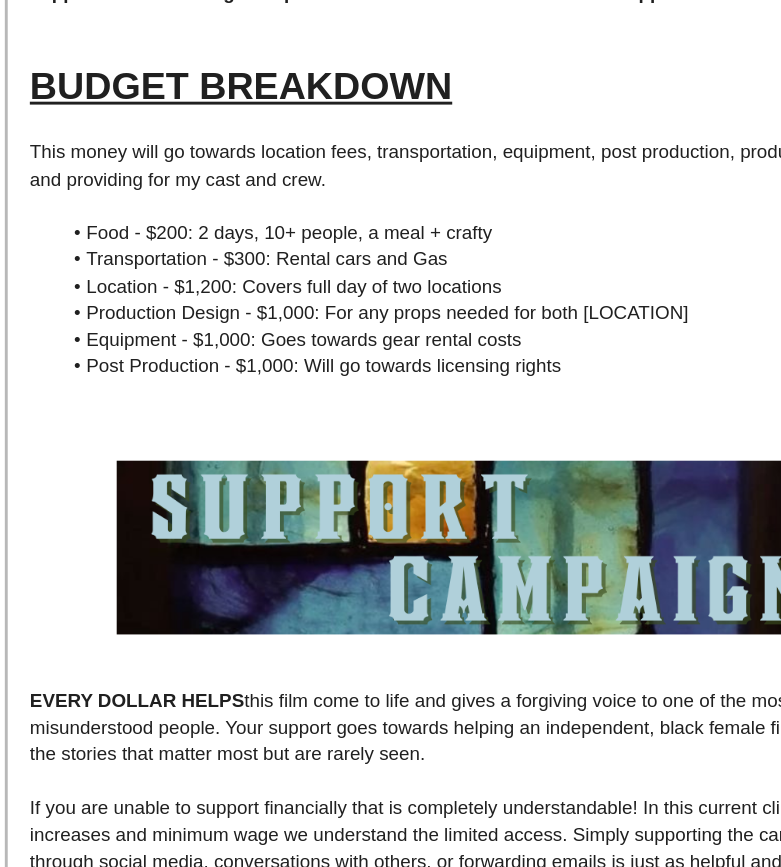 click on "Transportation - $300: Rental cars and Gas" at bounding box center [401, 313] 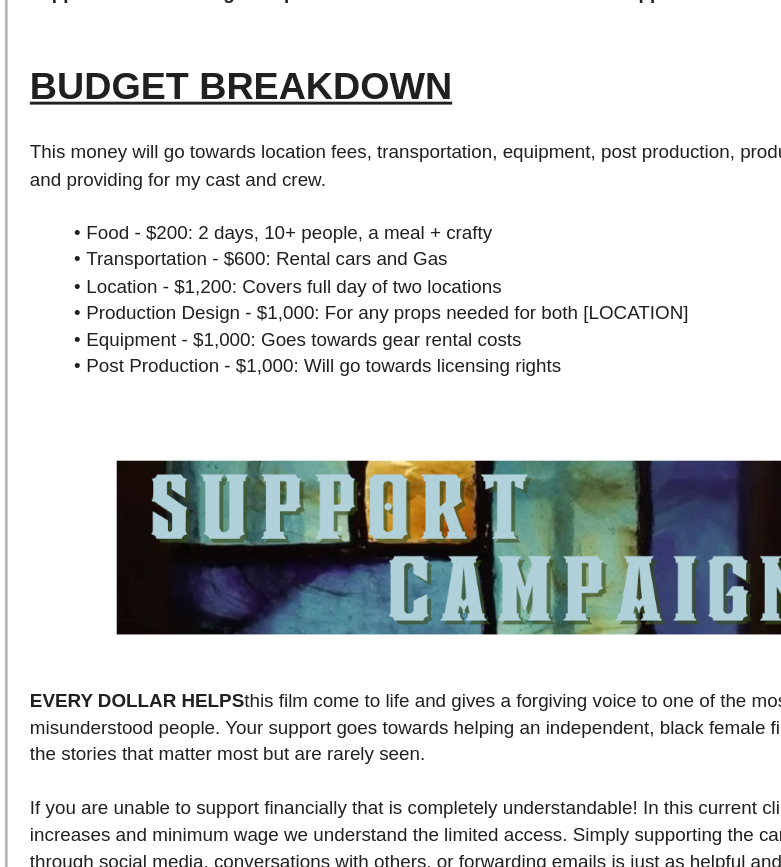 click on "Post Production - $1,000: Will go towards licensing rights" at bounding box center [401, 387] 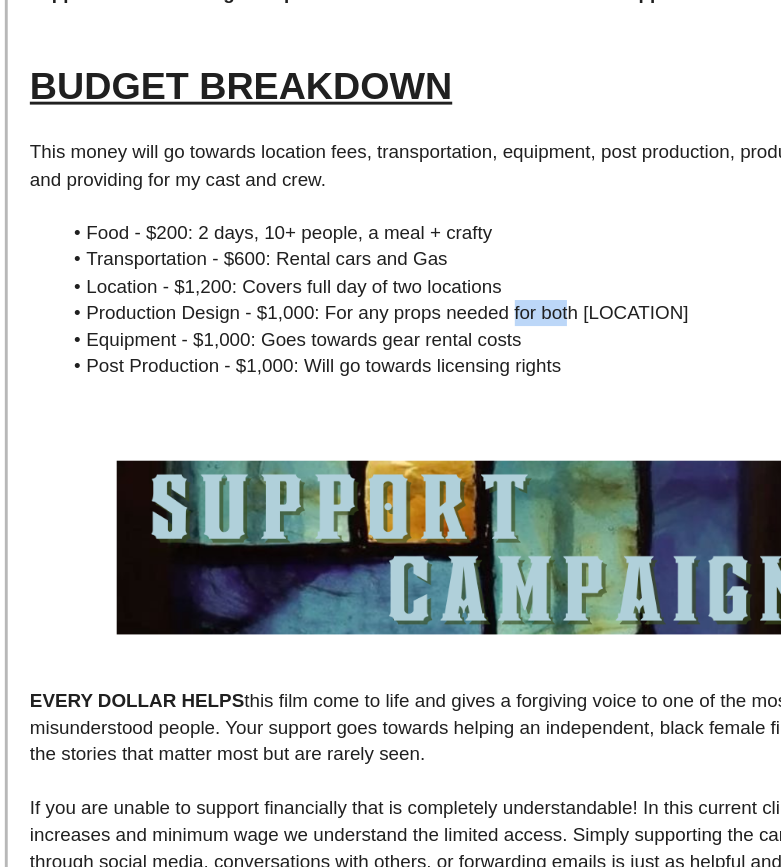 click on "Production Design - $1,000: For any props needed for both [LOCATION]" at bounding box center [401, 350] 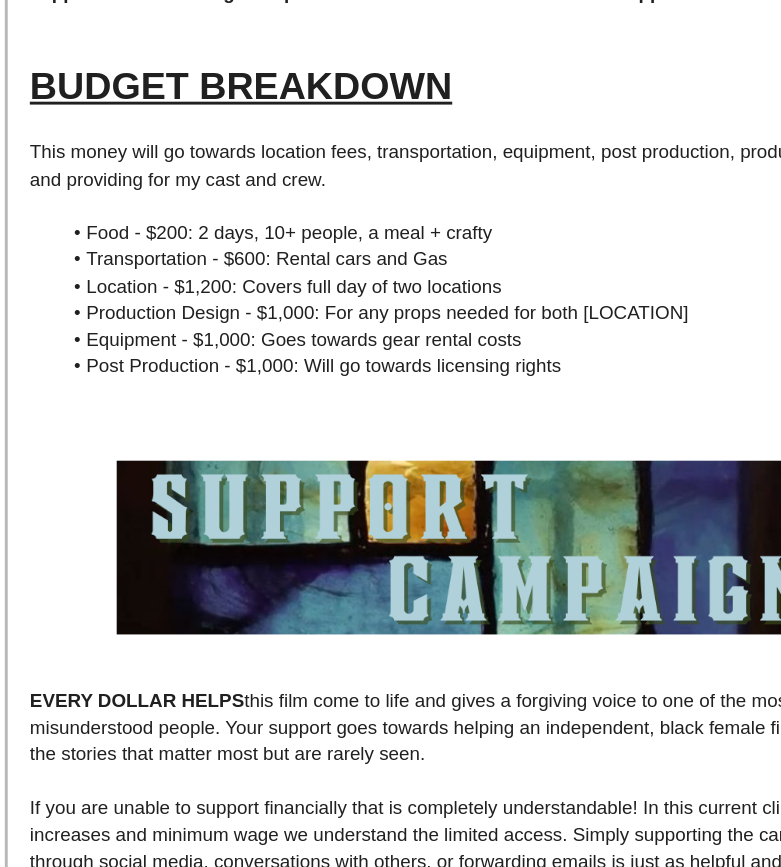 click on "Production Design - $1,000: For any props needed for both [LOCATION]" at bounding box center [401, 350] 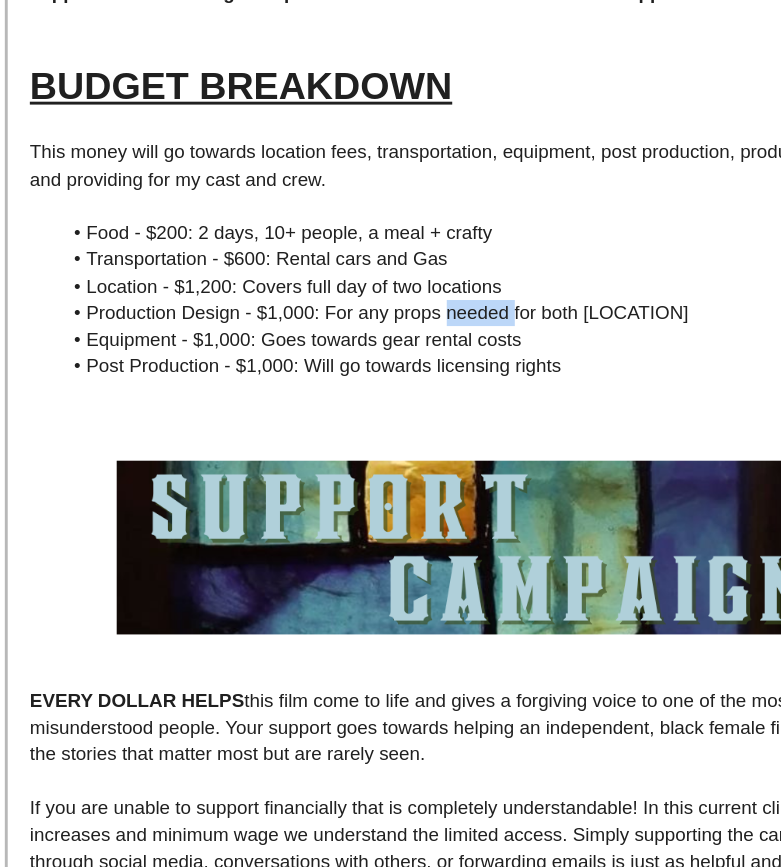 click on "Production Design - $1,000: For any props needed for both [LOCATION]" at bounding box center (401, 350) 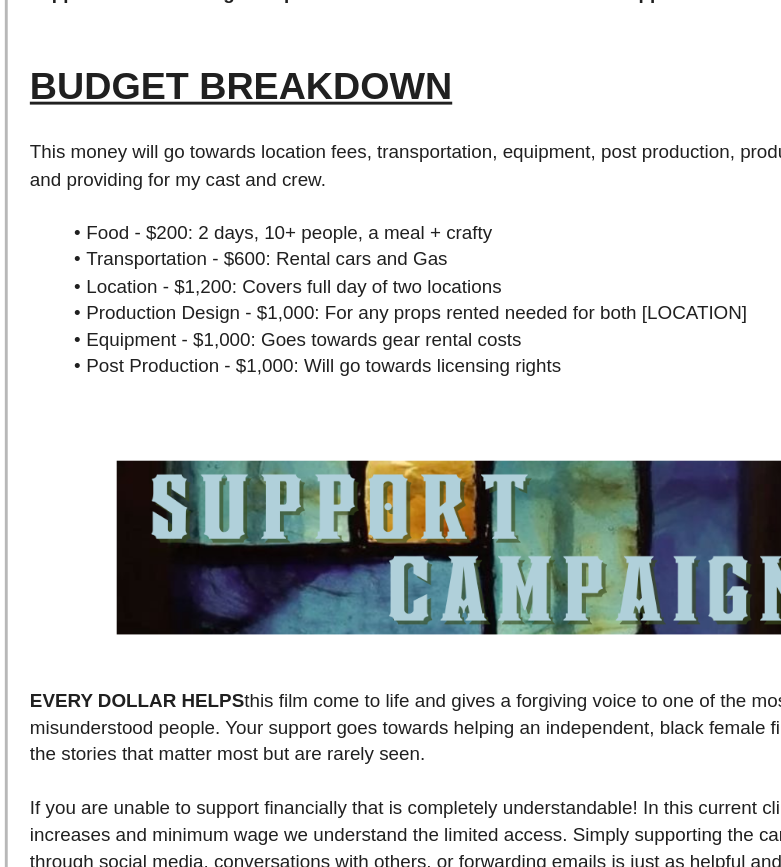 click on "Production Design - $1,000: For any props rented needed for both [LOCATION]" at bounding box center [401, 350] 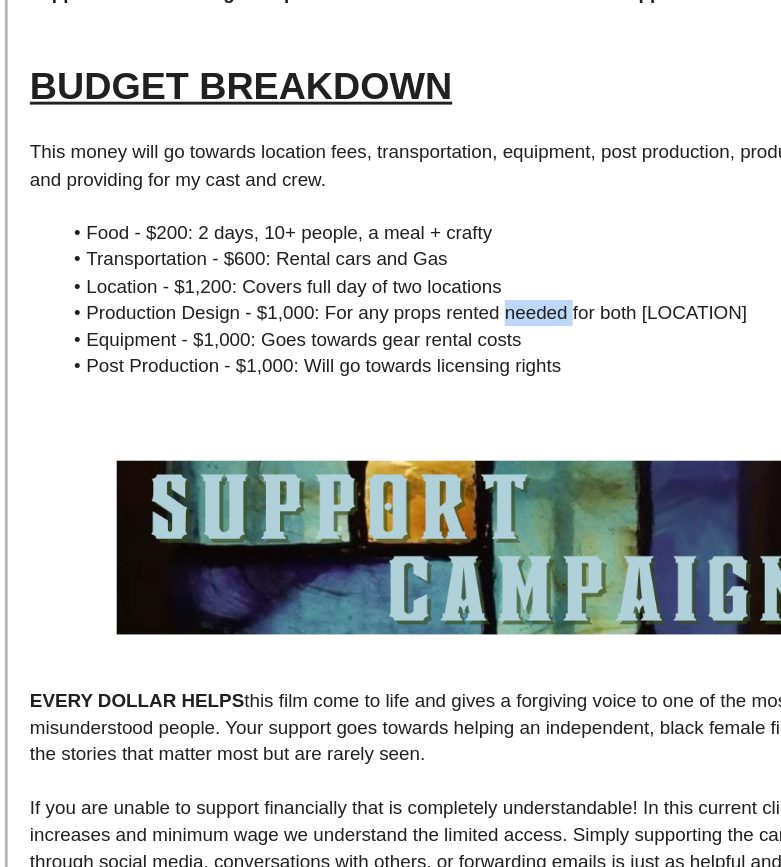 click on "Production Design - $1,000: For any props rented needed for both [LOCATION]" at bounding box center (401, 350) 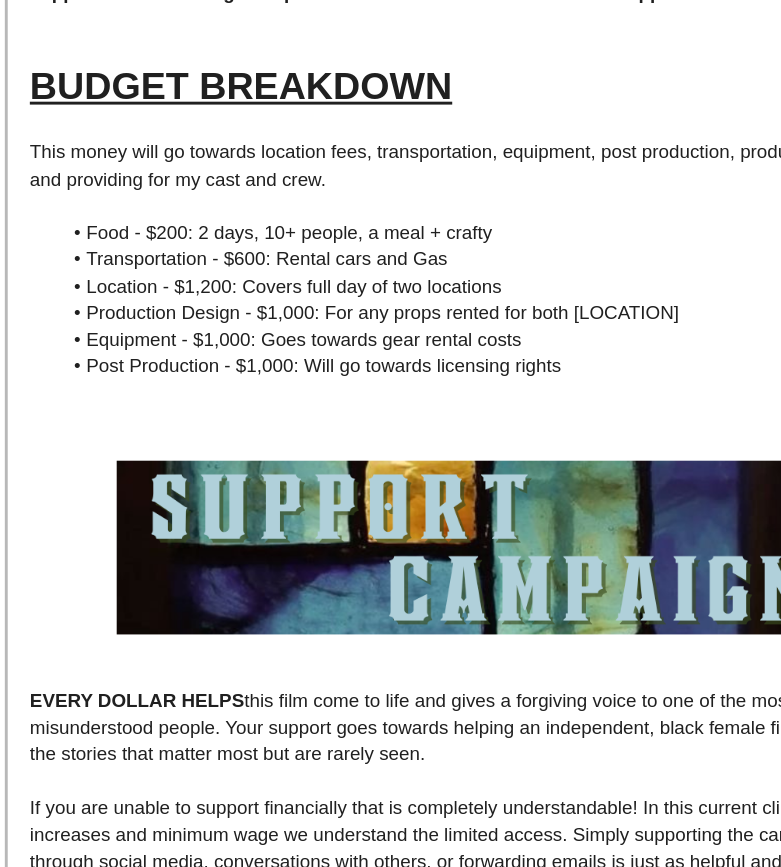 click on "Production Design - $1,000: For any props rented for both [LOCATION]" at bounding box center [401, 350] 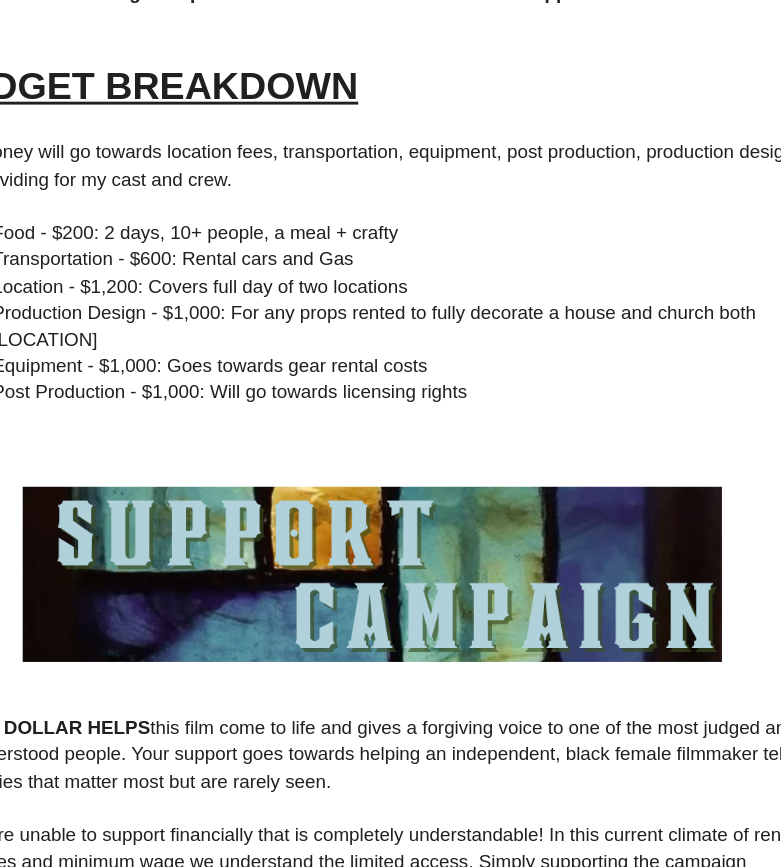 click on "Production Design - $1,000: For any props rented to fully decorate a house and church both [LOCATION]" at bounding box center (401, 359) 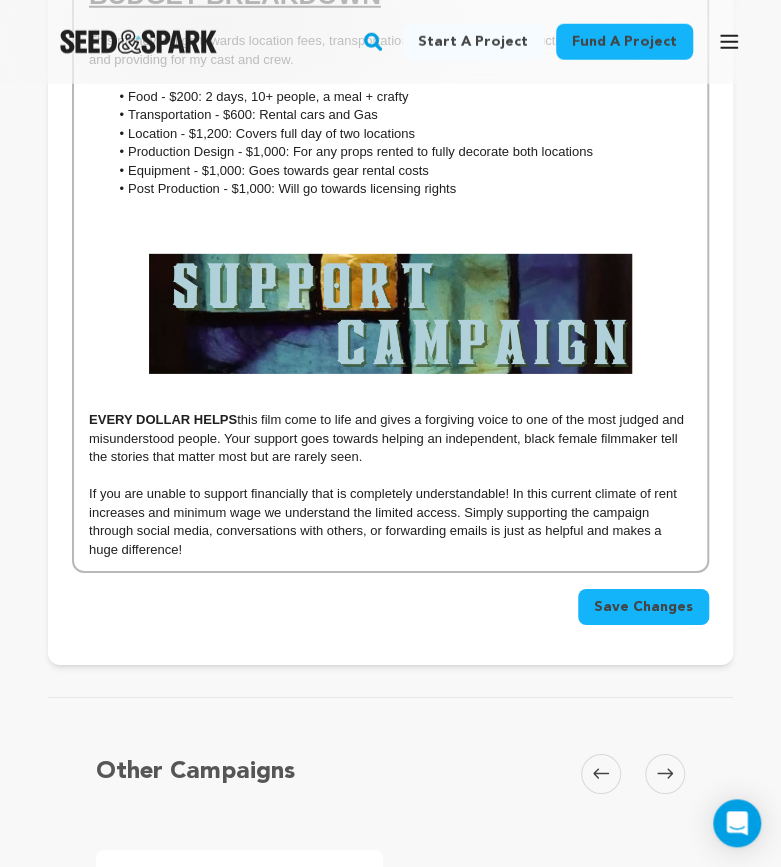 scroll, scrollTop: 4075, scrollLeft: 0, axis: vertical 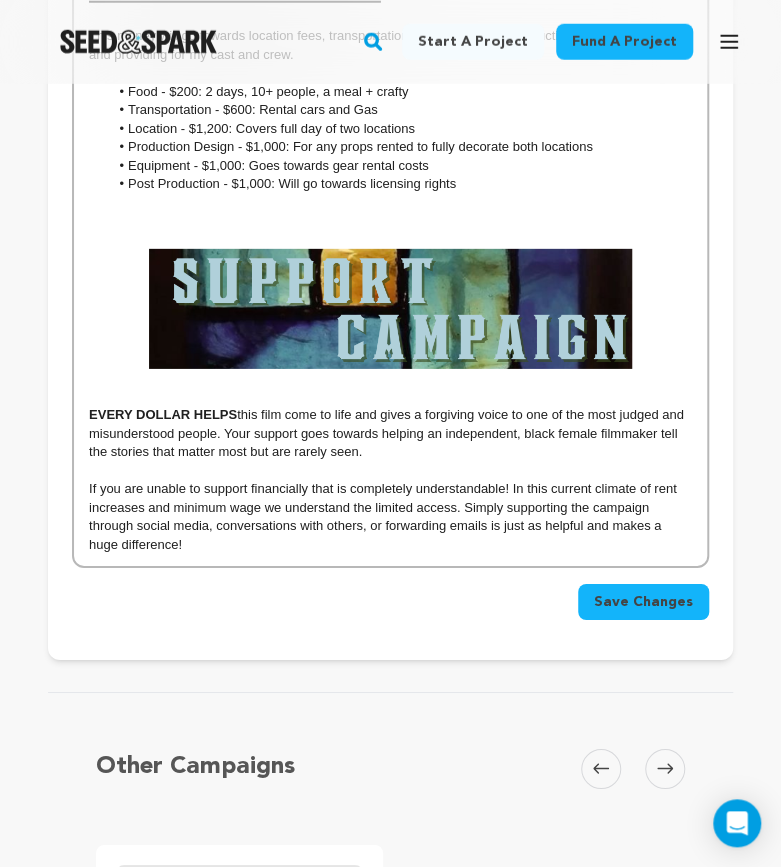click on "Save Changes" at bounding box center [643, 602] 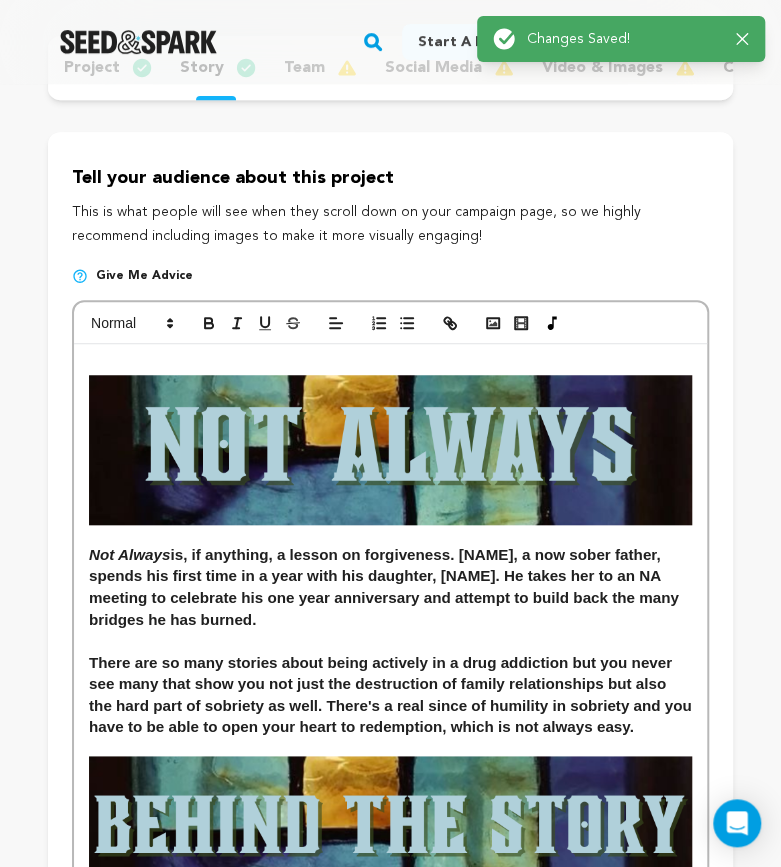 scroll, scrollTop: 0, scrollLeft: 0, axis: both 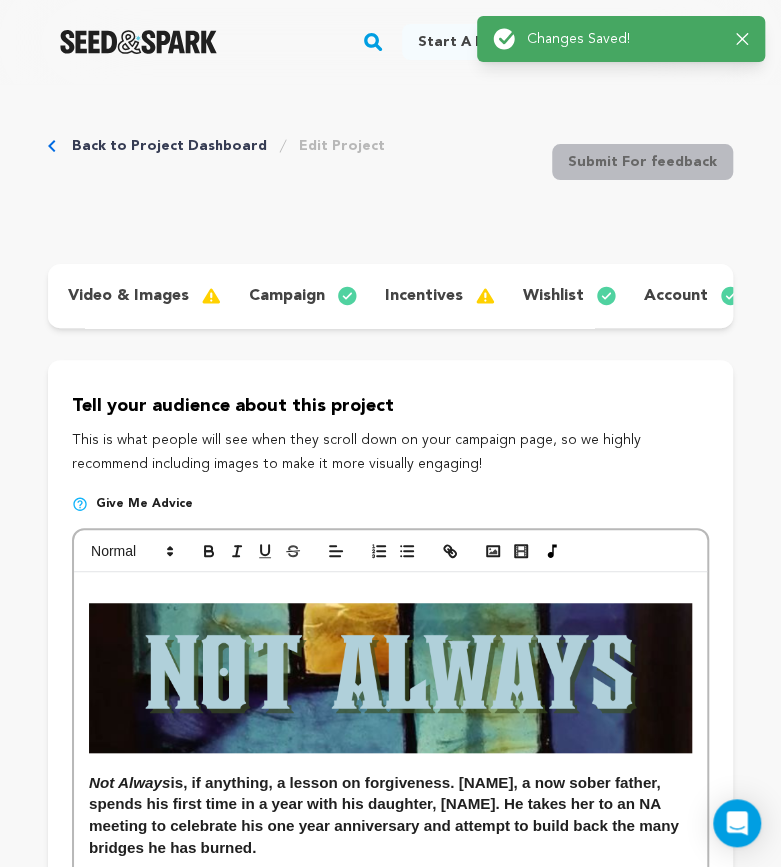 click on "wishlist" at bounding box center [553, 296] 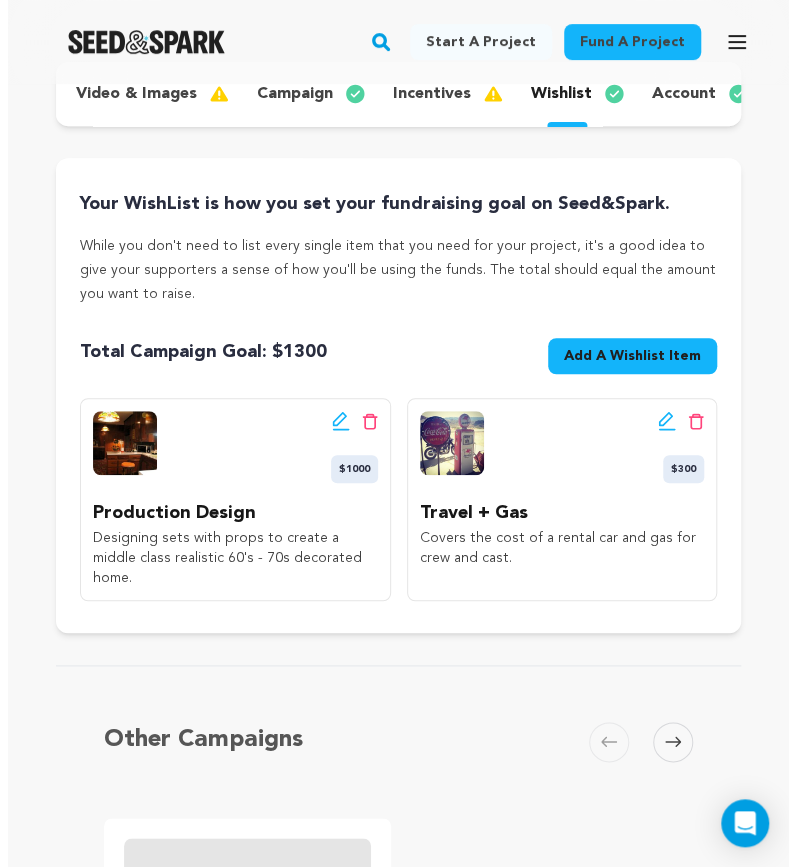 scroll, scrollTop: 204, scrollLeft: 0, axis: vertical 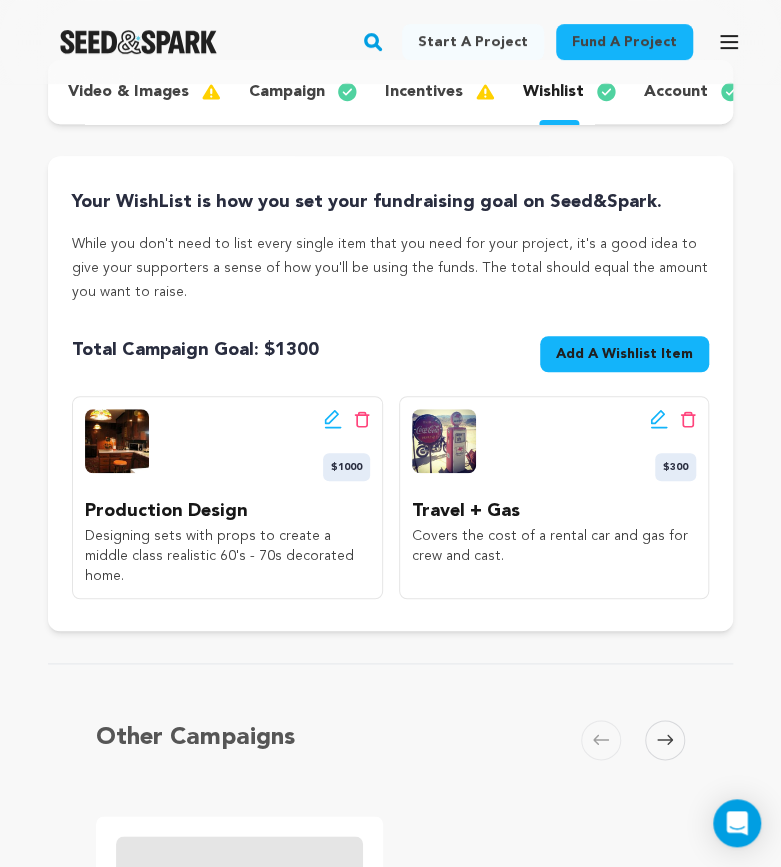 click 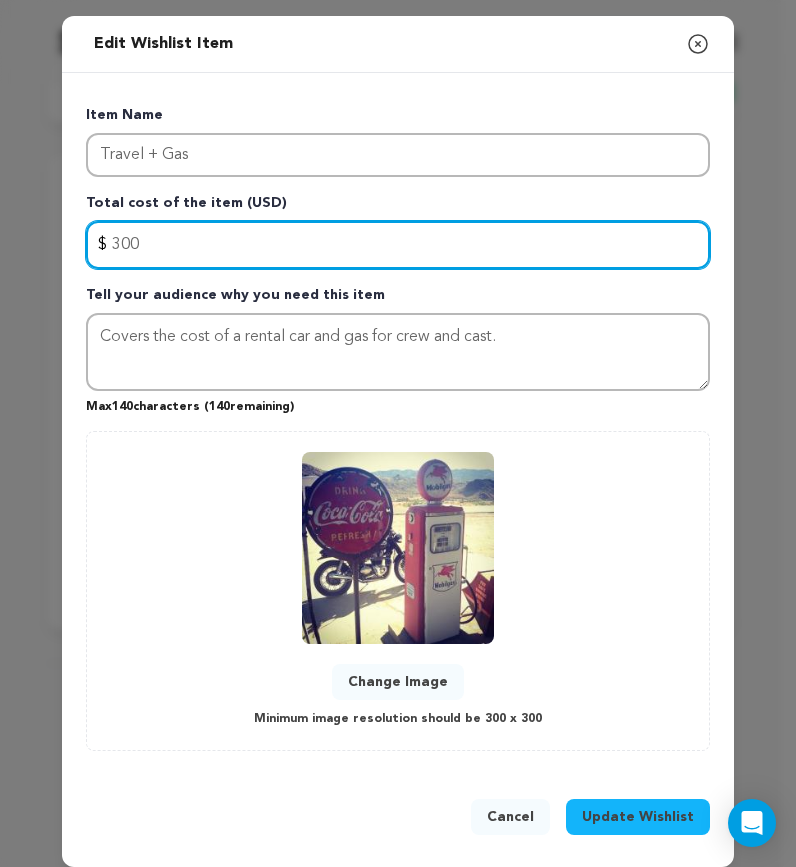 click on "300" at bounding box center [398, 245] 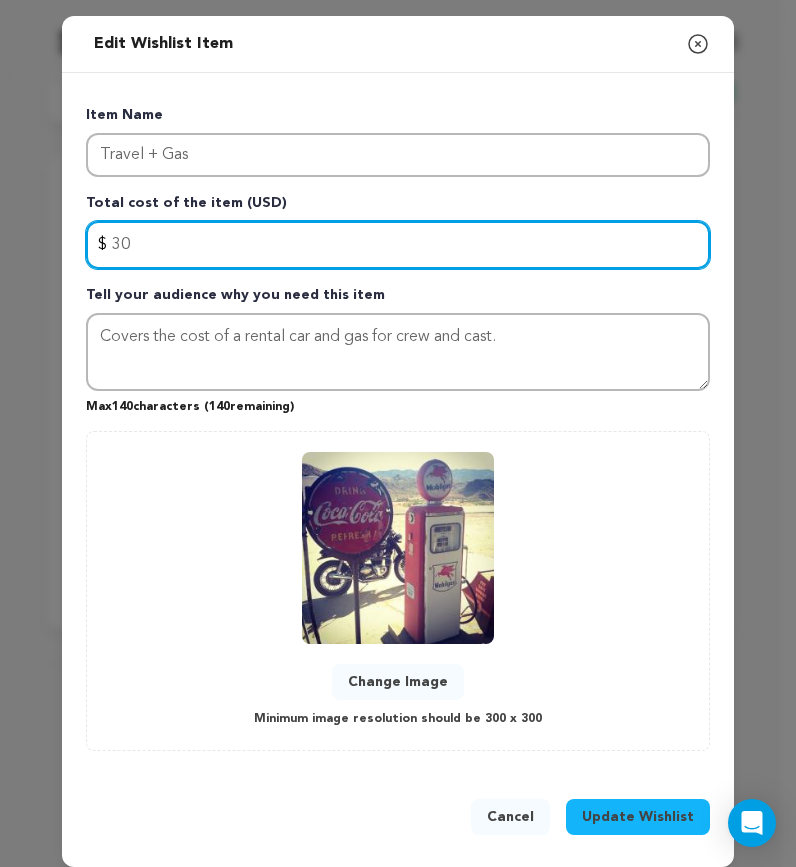 type on "3" 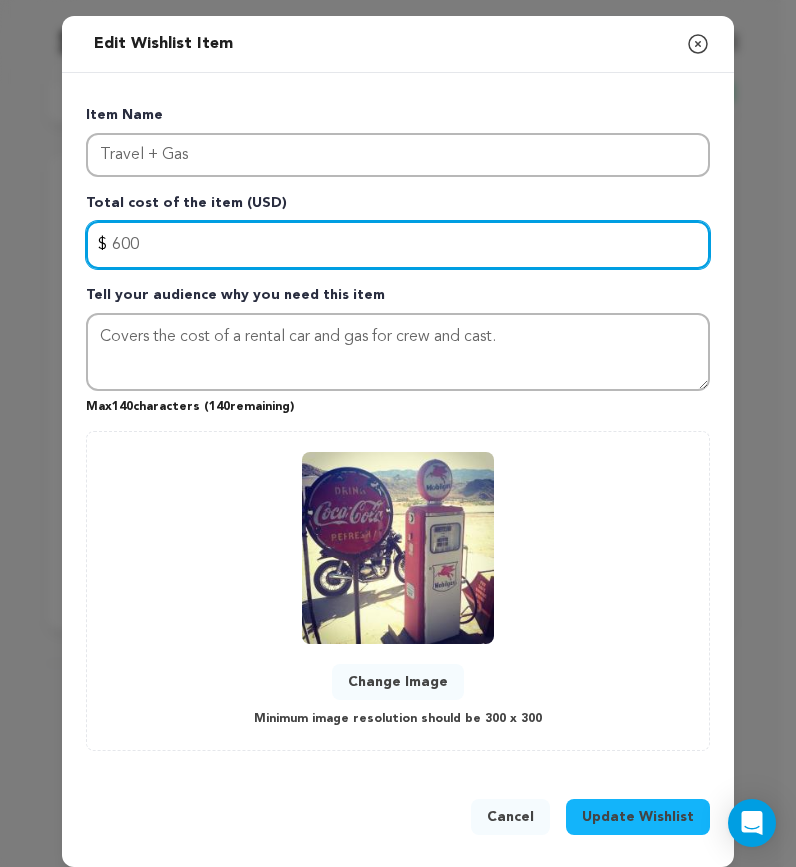 type on "600" 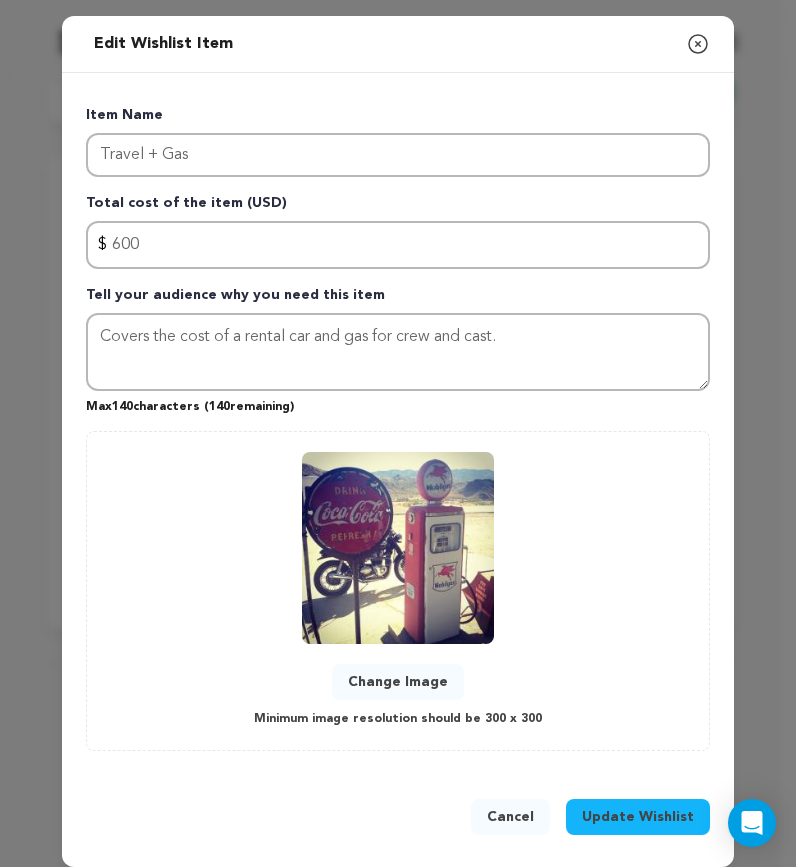 click on "Update Wishlist" at bounding box center (638, 817) 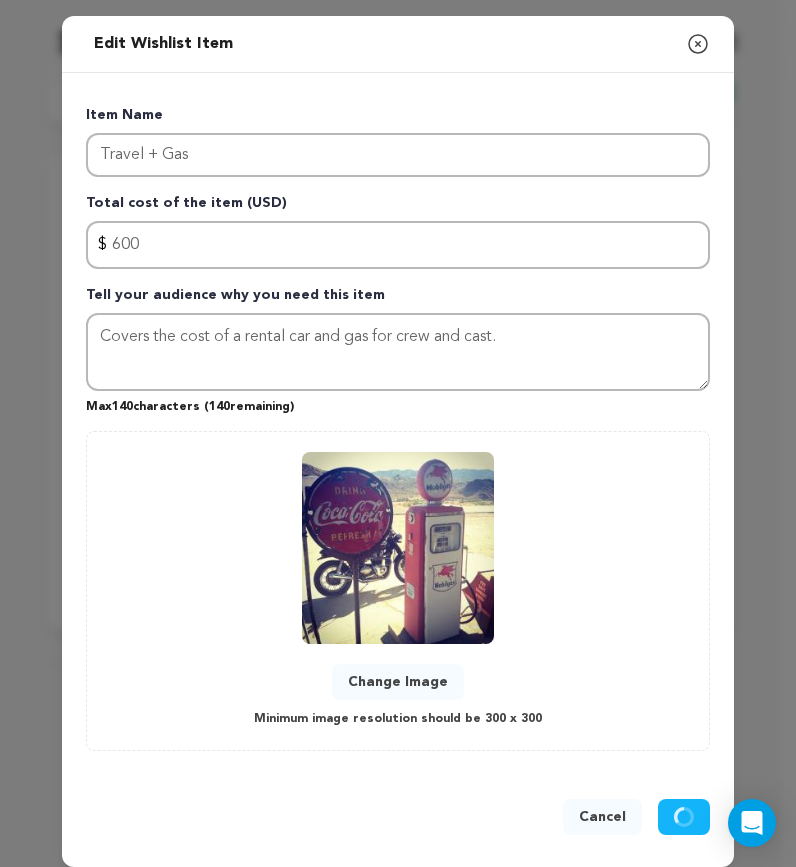 type 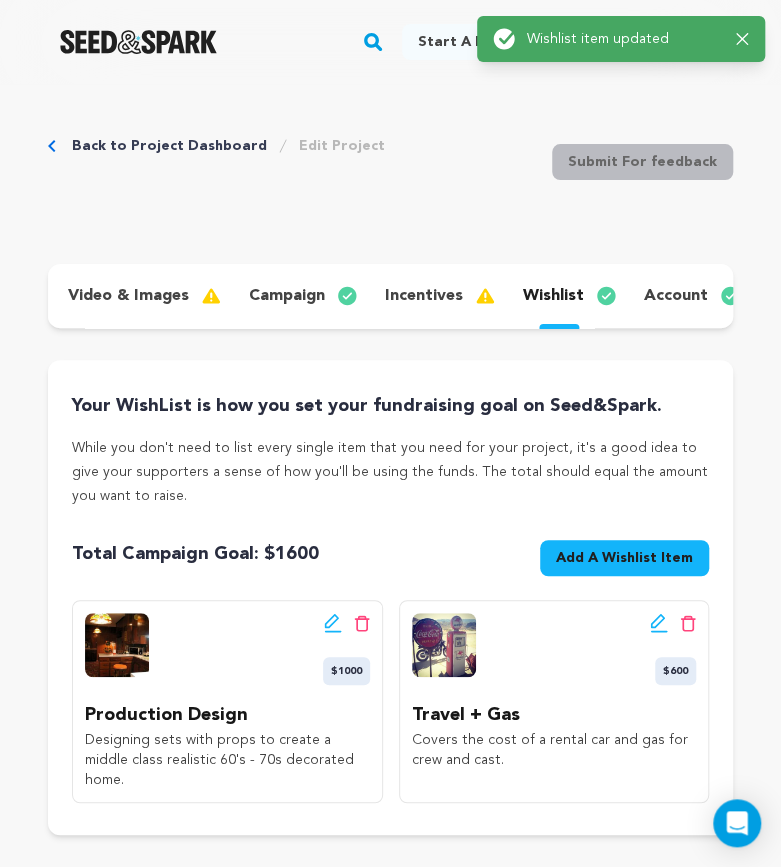 scroll, scrollTop: 79, scrollLeft: 0, axis: vertical 